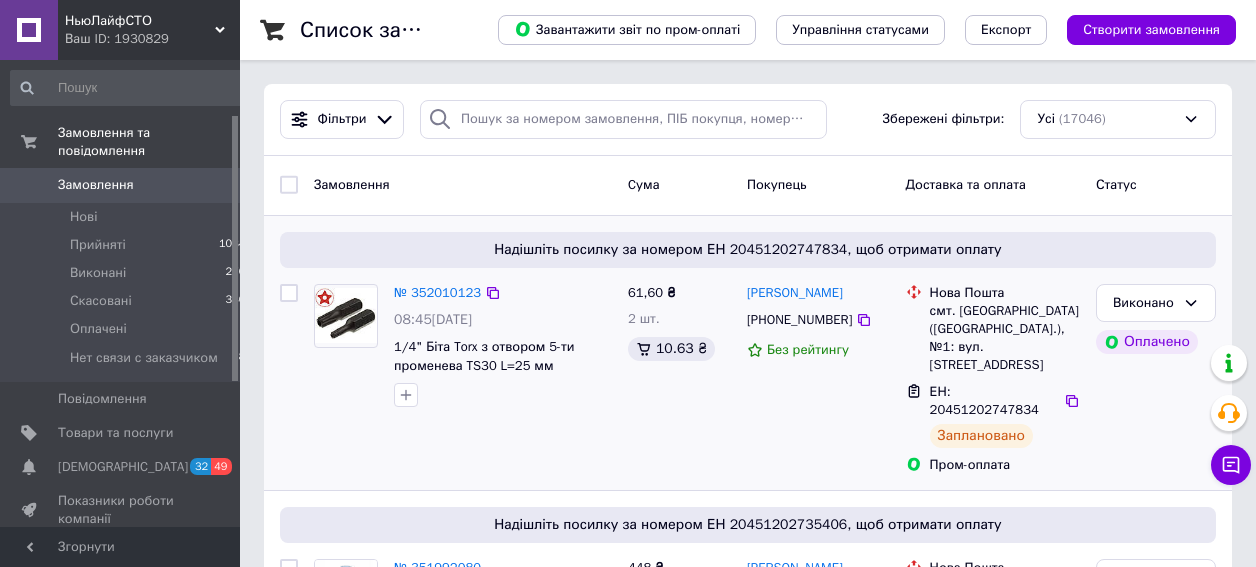 scroll, scrollTop: 0, scrollLeft: 0, axis: both 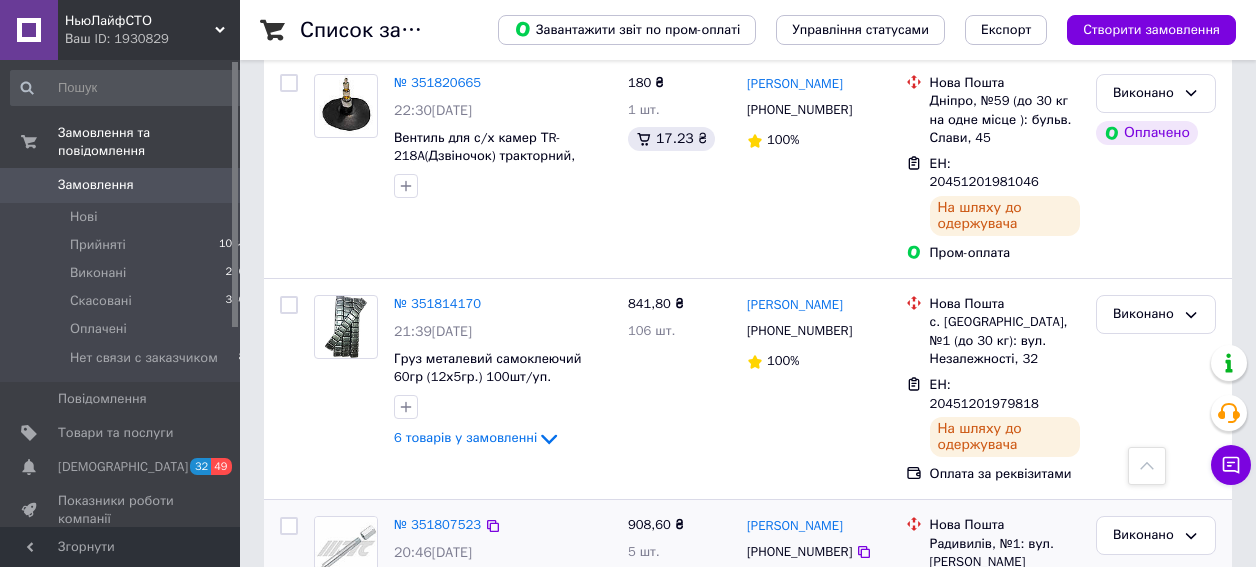 click on "Наконечник конусний для шприц-оливки 86 мм" at bounding box center [500, 589] 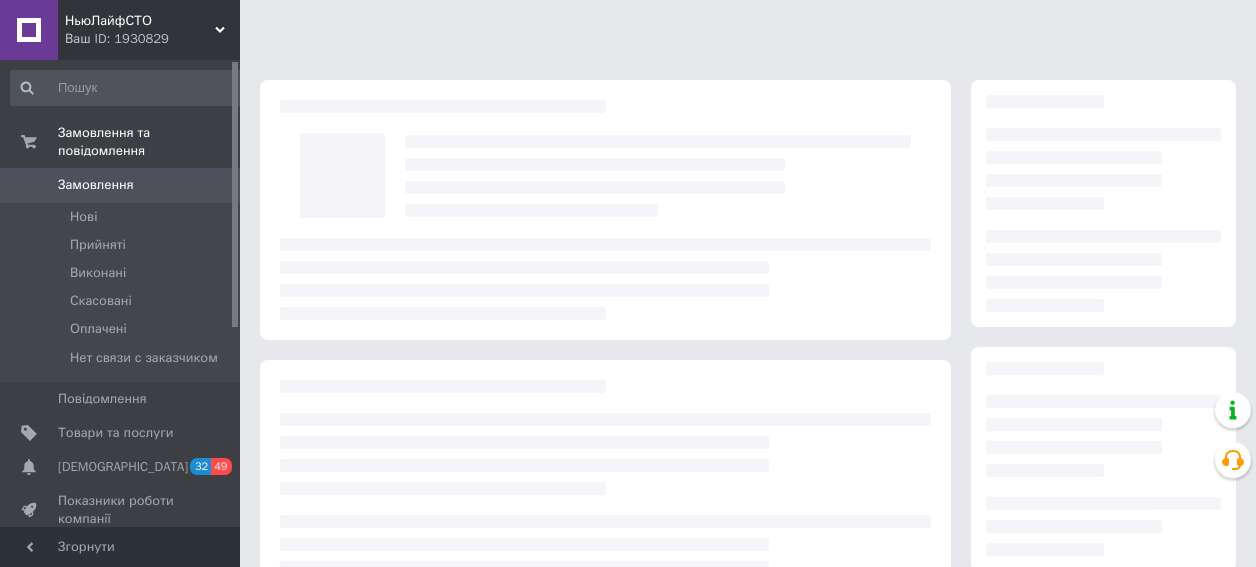 scroll, scrollTop: 0, scrollLeft: 0, axis: both 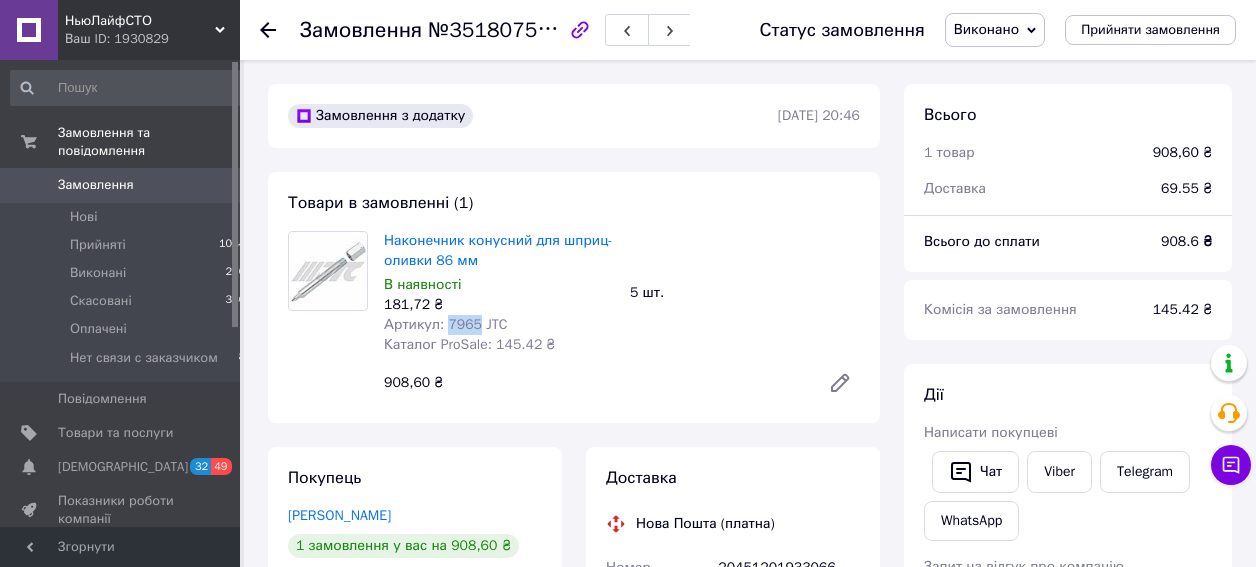 drag, startPoint x: 457, startPoint y: 297, endPoint x: 435, endPoint y: 293, distance: 22.36068 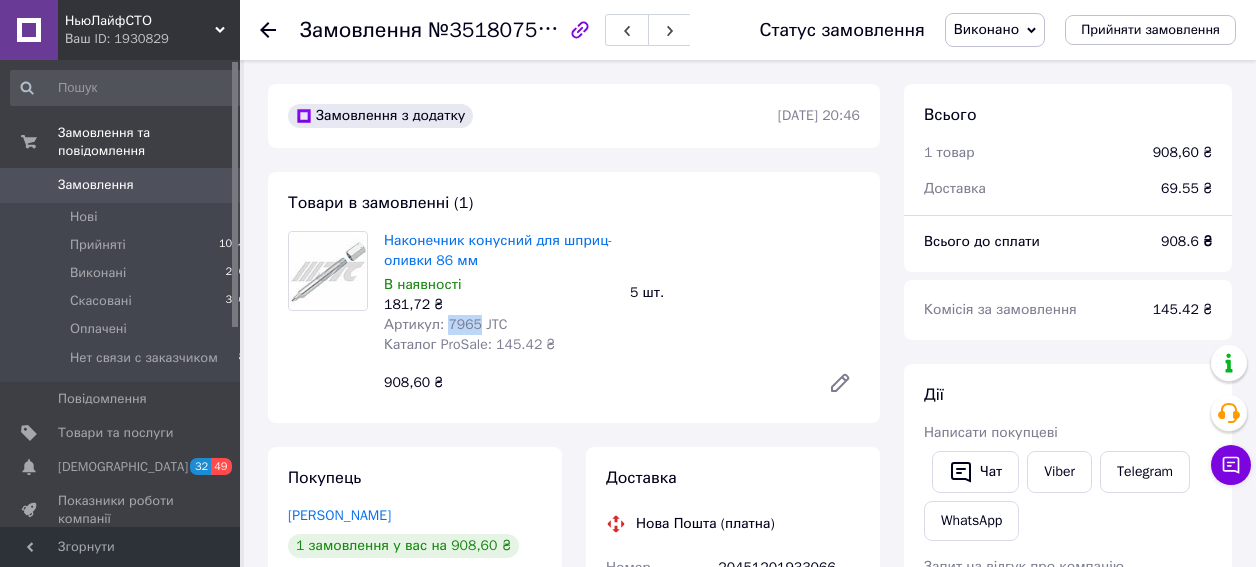 copy on "7965" 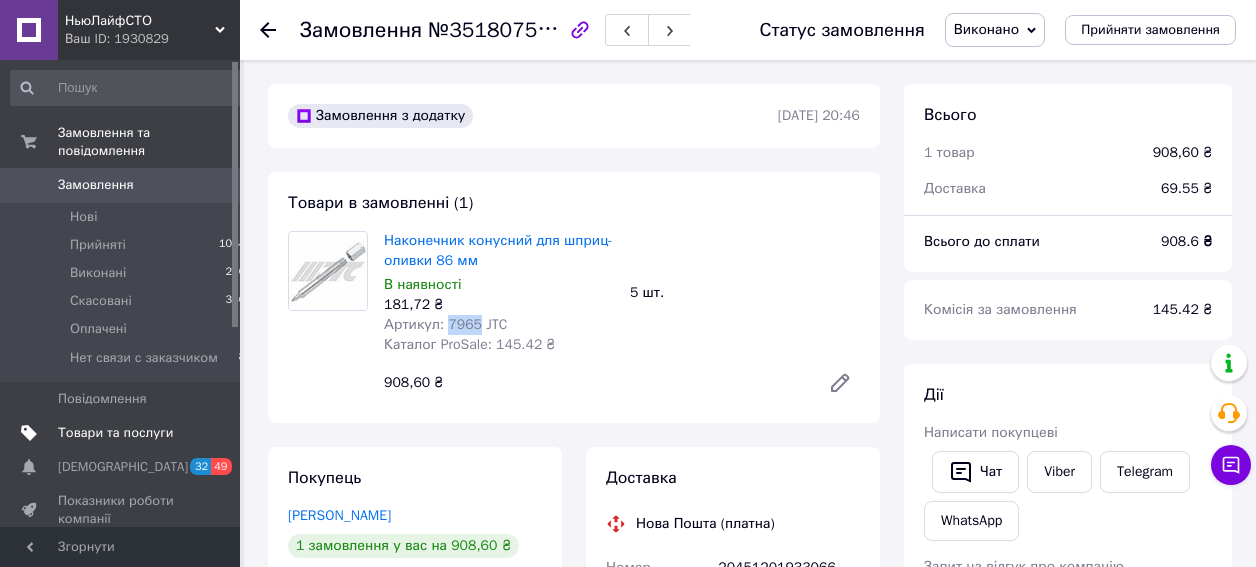 click on "Товари та послуги" at bounding box center [115, 433] 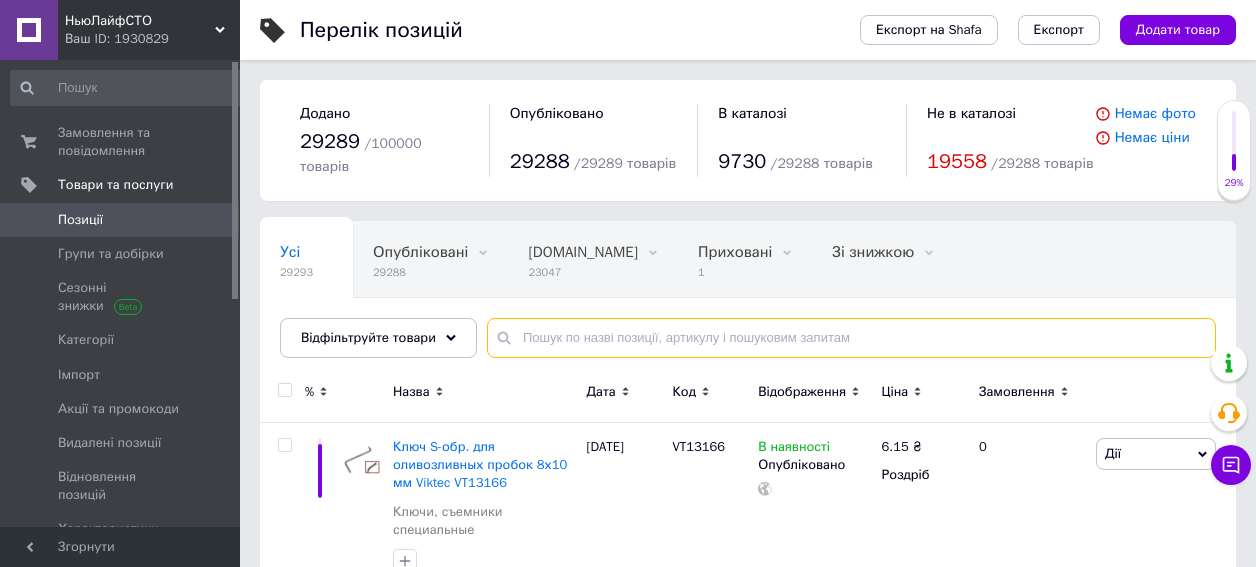 click at bounding box center [851, 338] 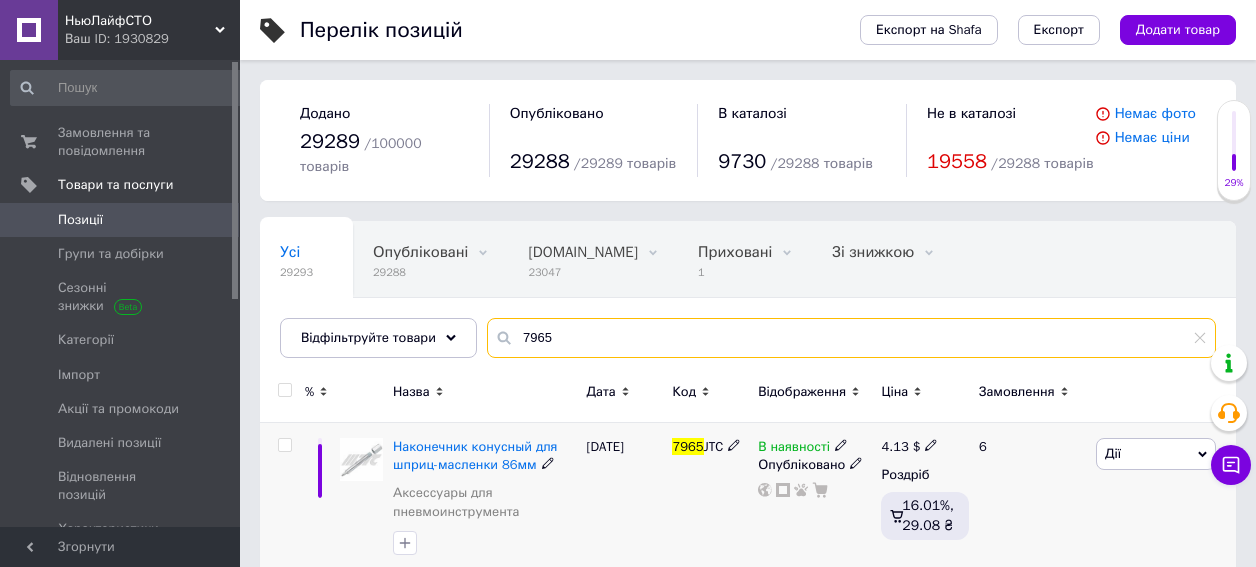 type on "7965" 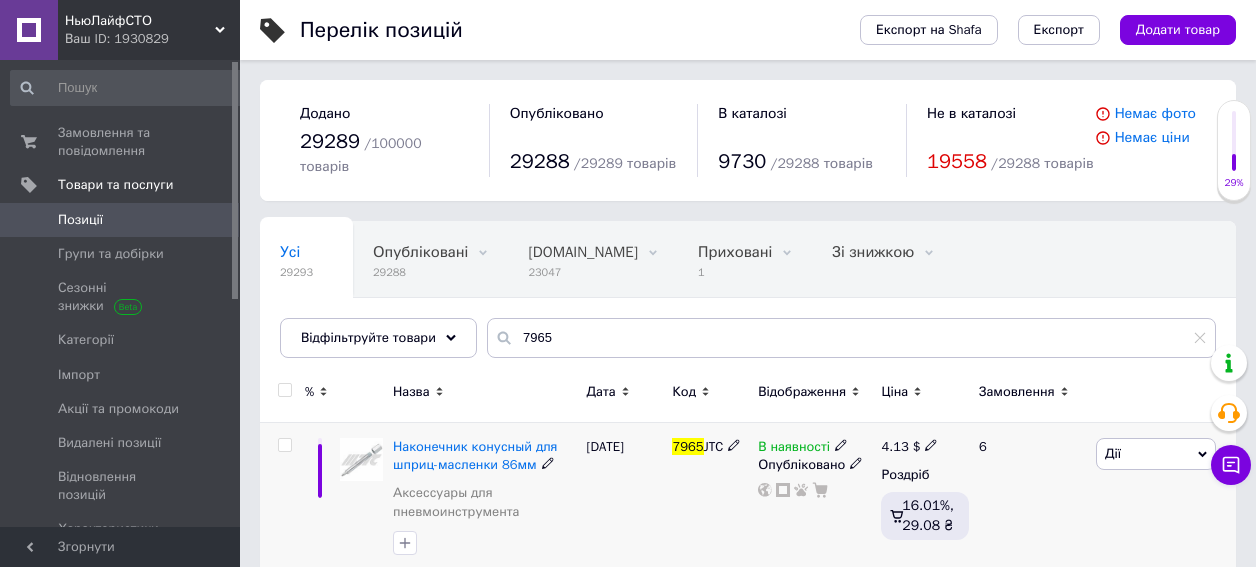 click 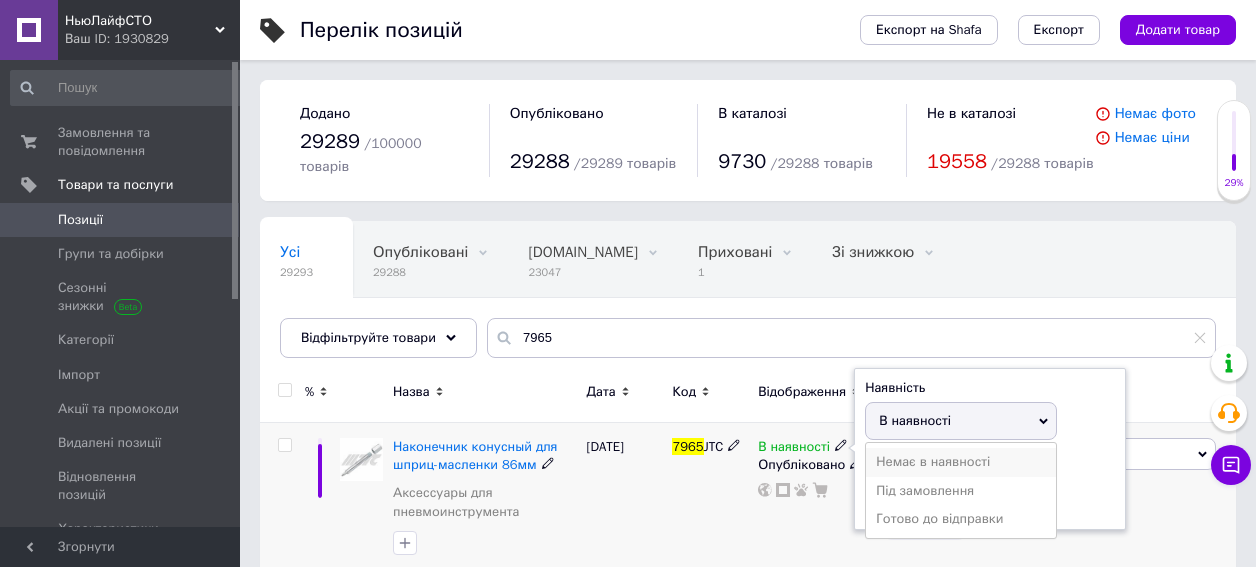 click on "Немає в наявності" at bounding box center (961, 462) 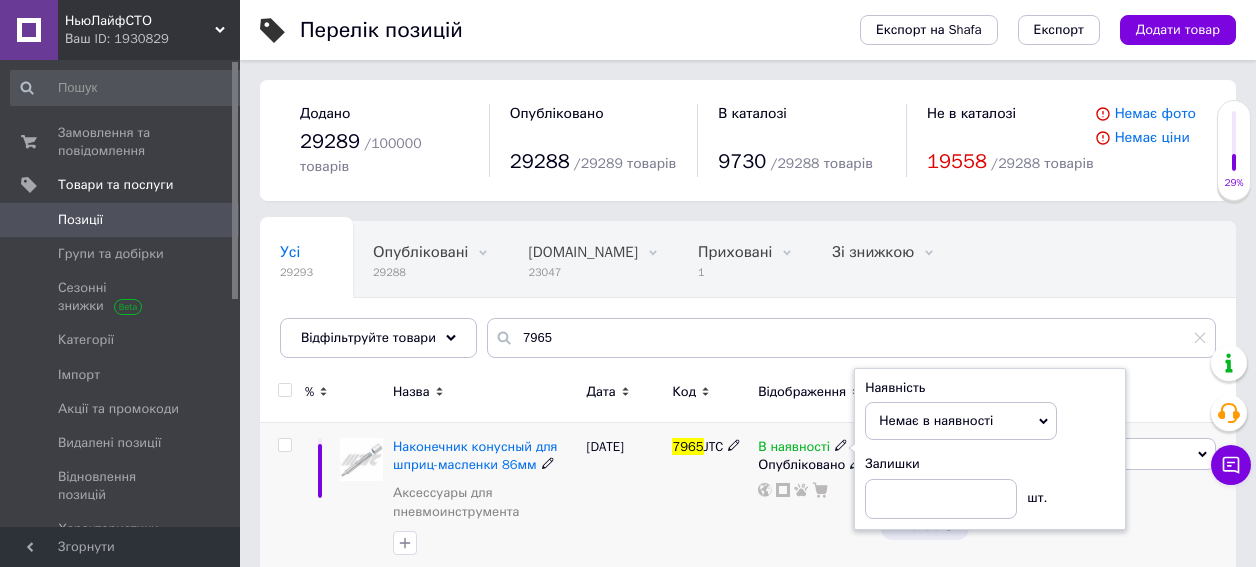 click on "7965  JTC" at bounding box center (710, 501) 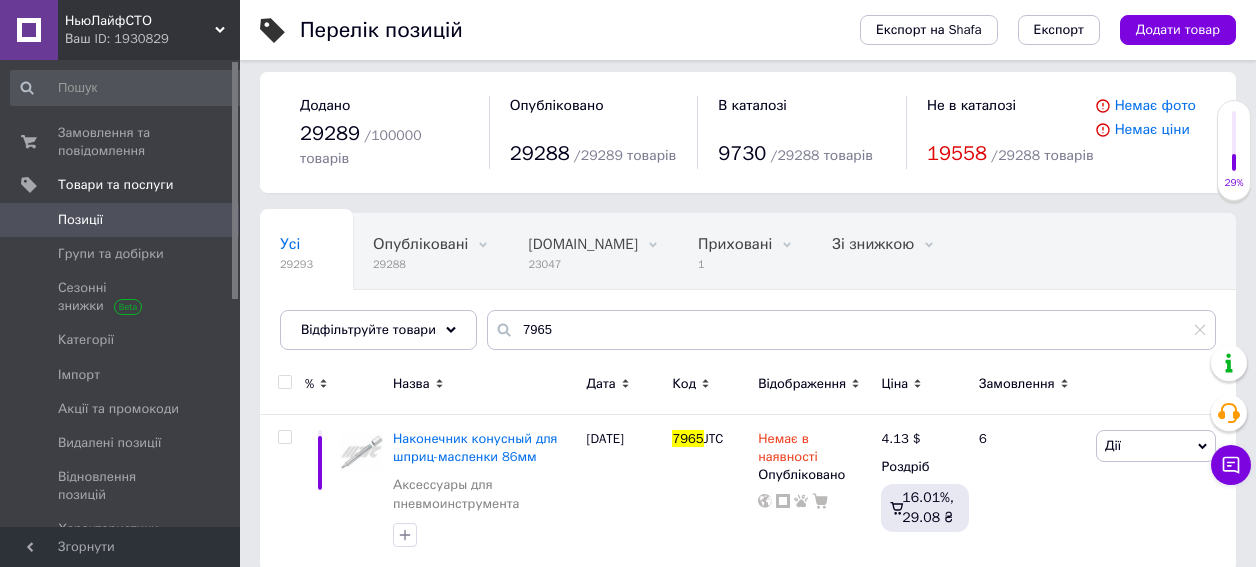 scroll, scrollTop: 14, scrollLeft: 0, axis: vertical 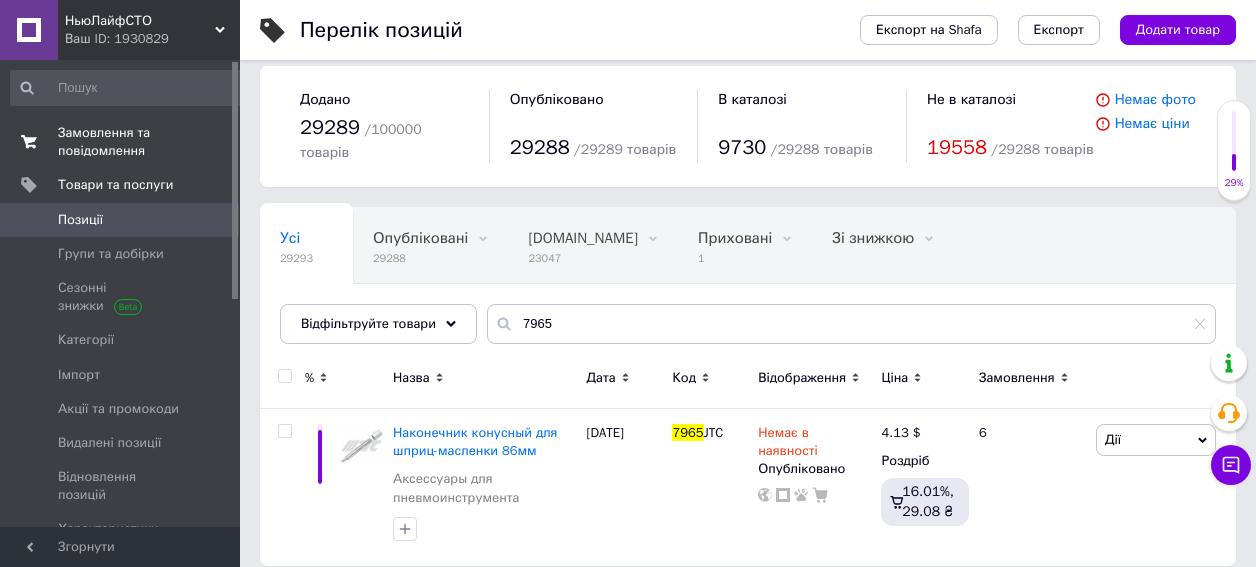 click on "Замовлення та повідомлення" at bounding box center [121, 142] 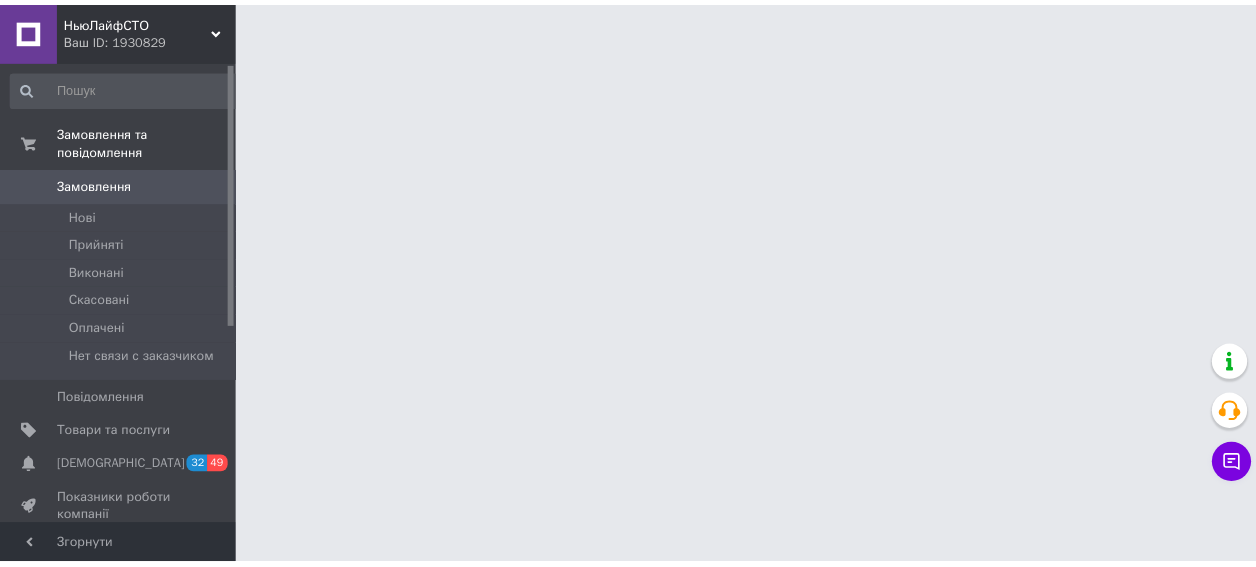 scroll, scrollTop: 0, scrollLeft: 0, axis: both 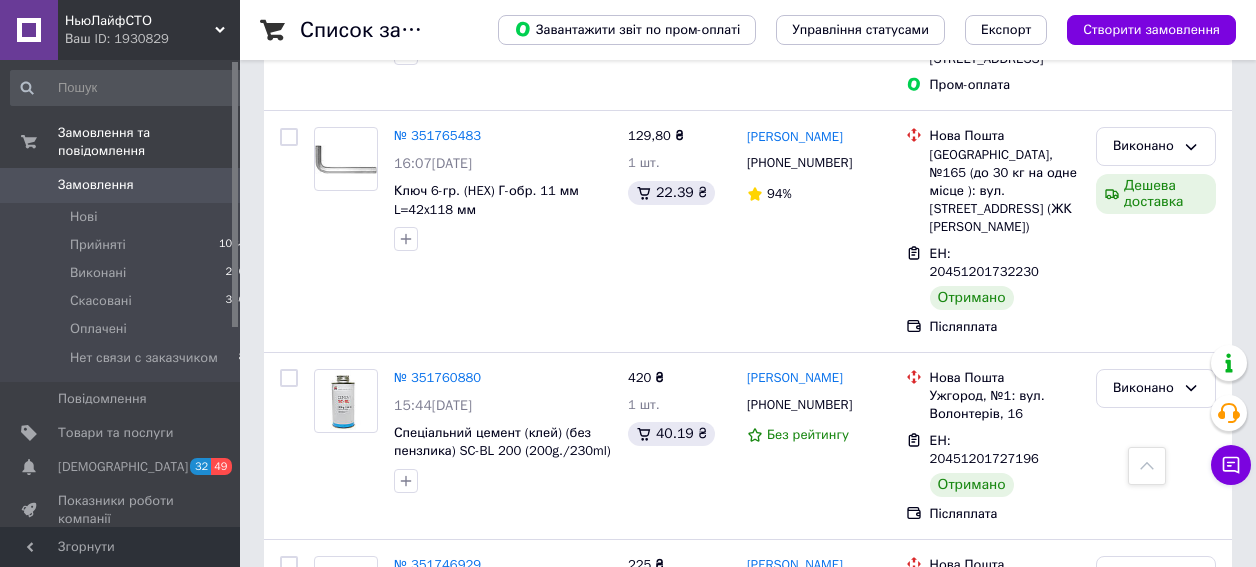 click on "2" at bounding box center [327, 1169] 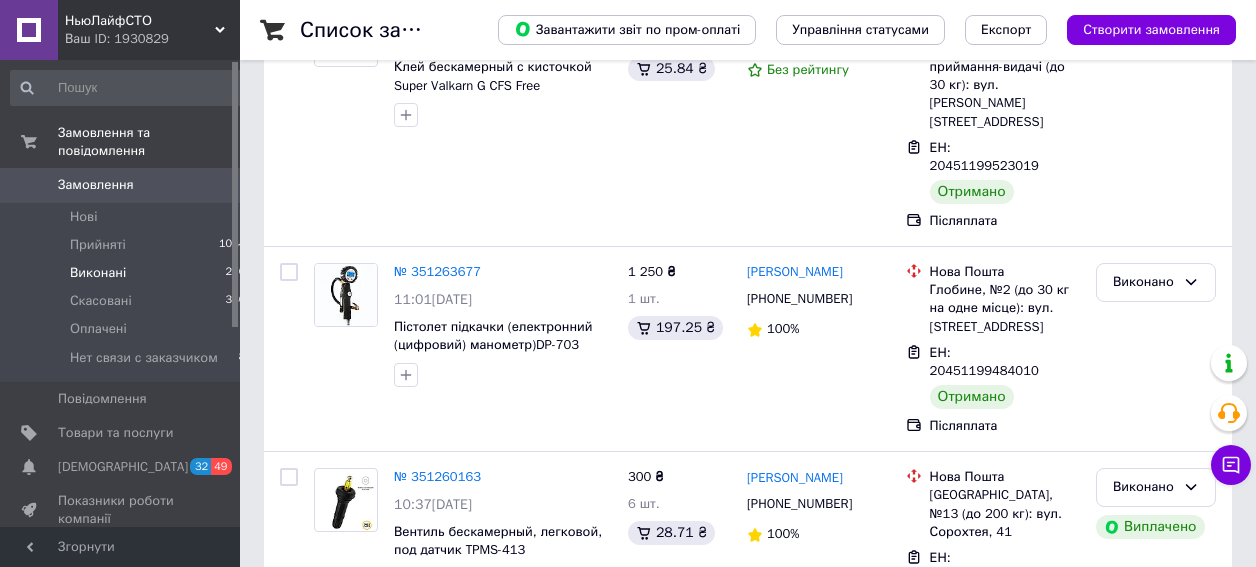 scroll, scrollTop: 0, scrollLeft: 0, axis: both 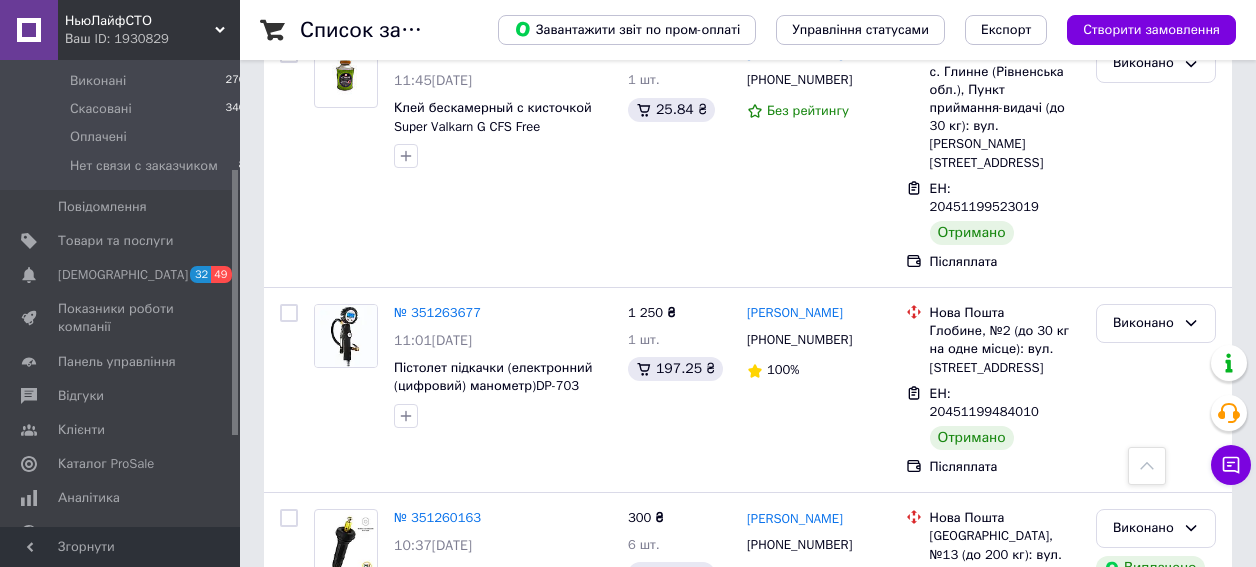 click on "1" at bounding box center [404, 929] 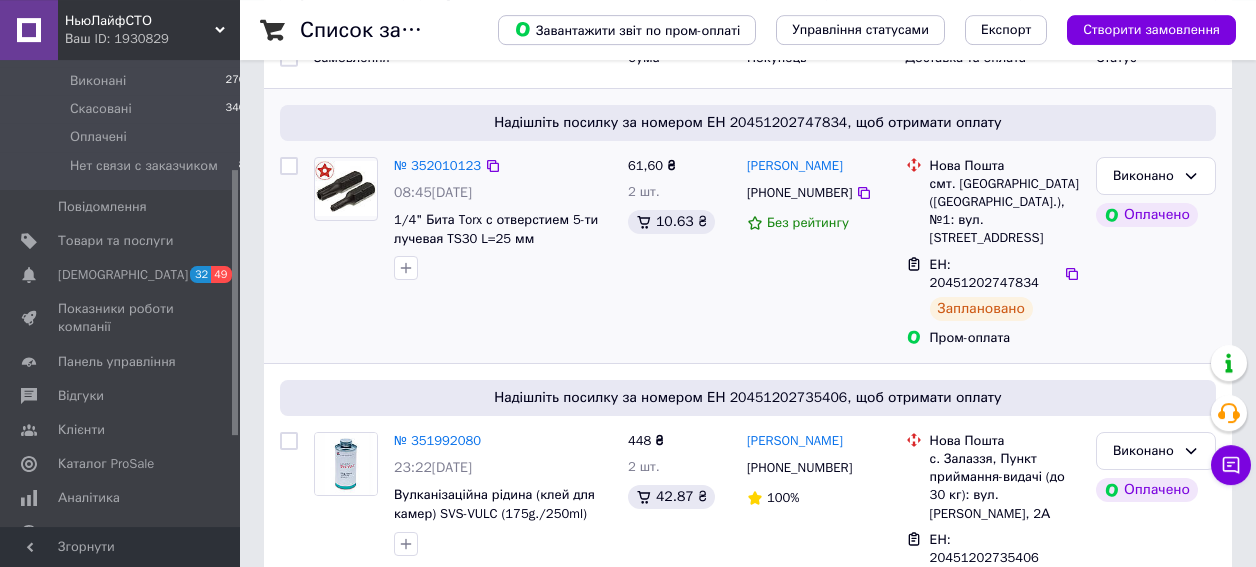 scroll, scrollTop: 80, scrollLeft: 0, axis: vertical 